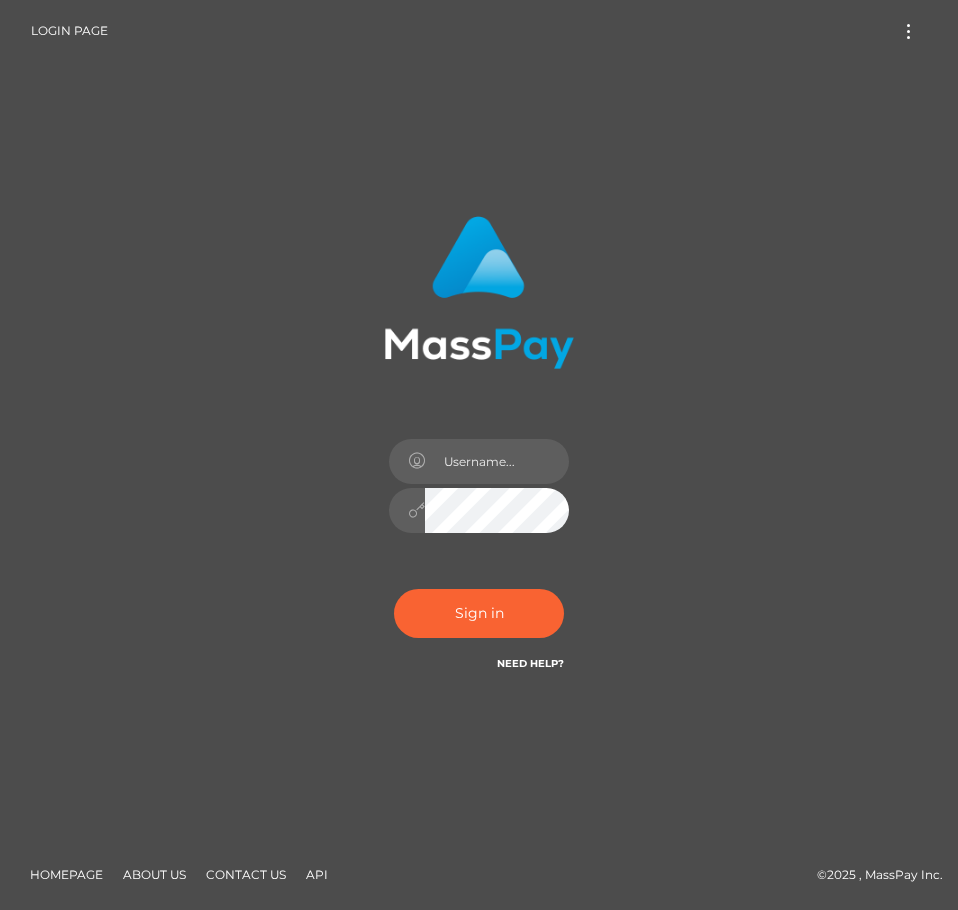 scroll, scrollTop: 0, scrollLeft: 0, axis: both 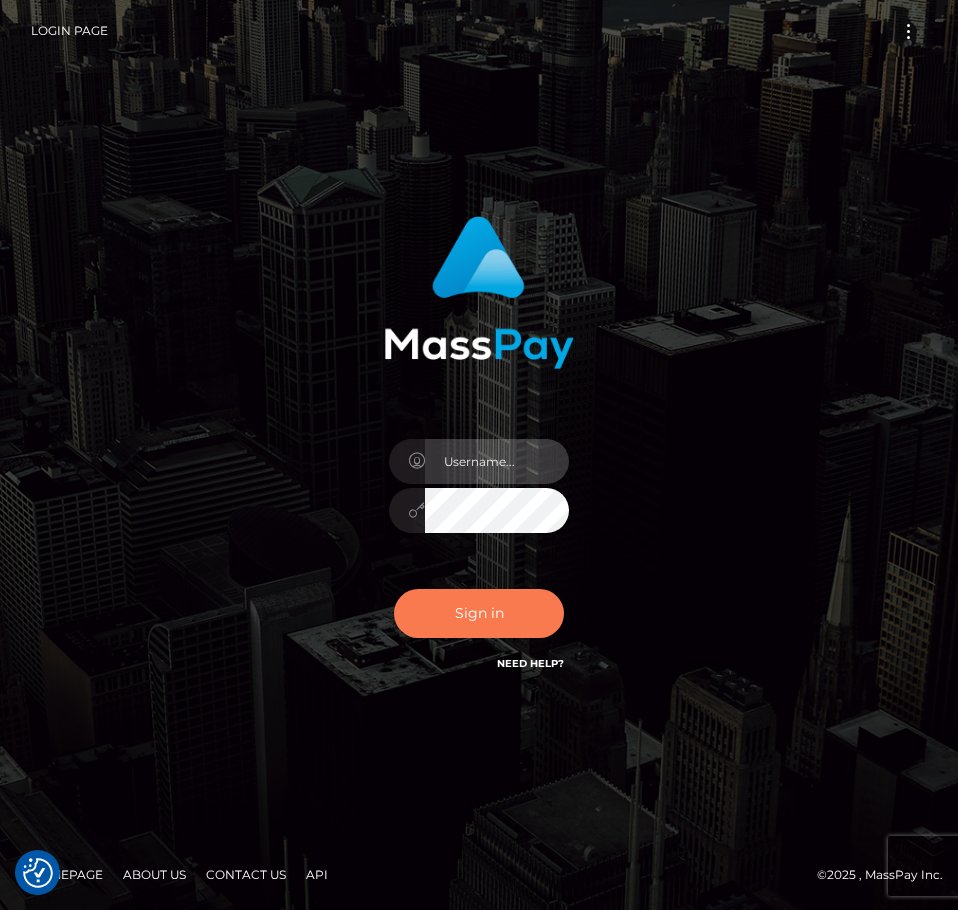 type on "aluasupport" 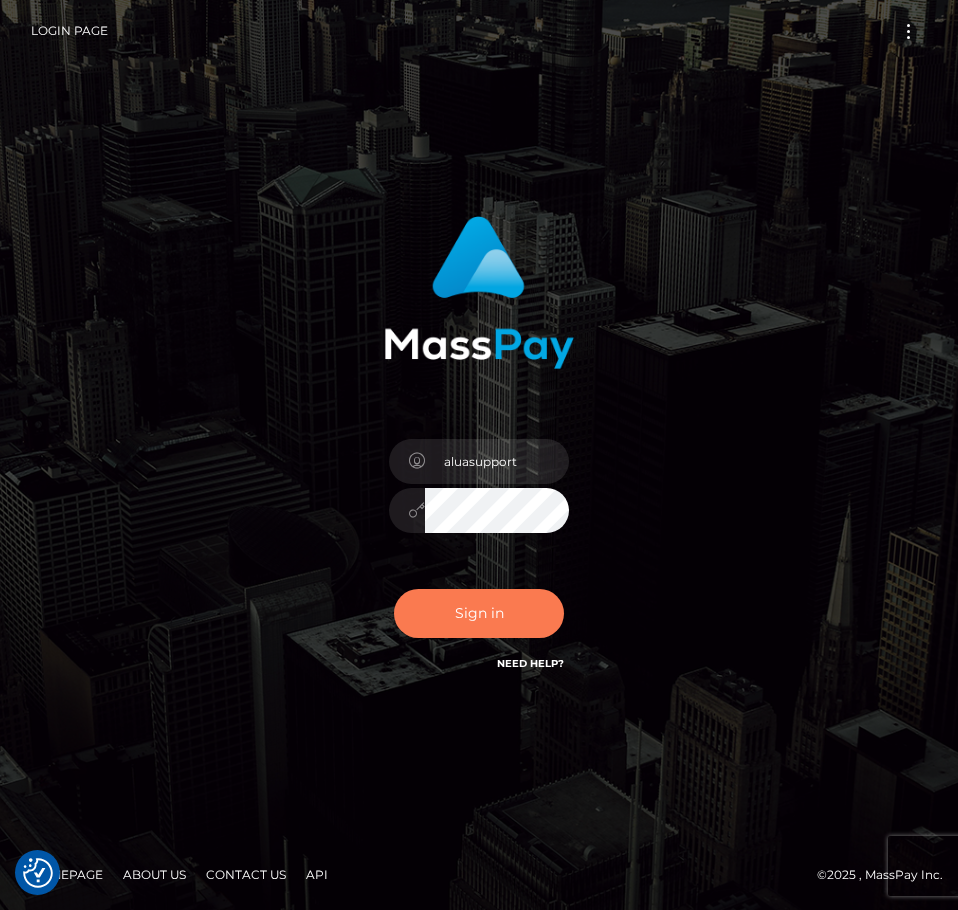 click on "Sign in" at bounding box center [479, 613] 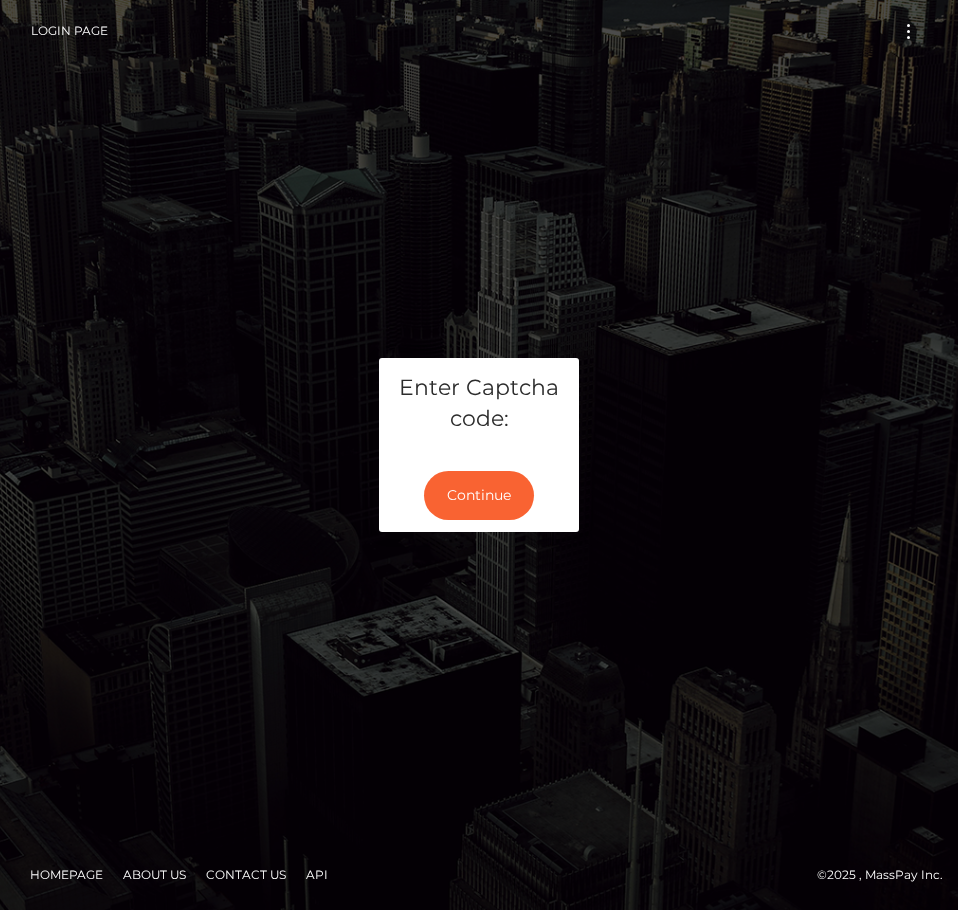 scroll, scrollTop: 0, scrollLeft: 0, axis: both 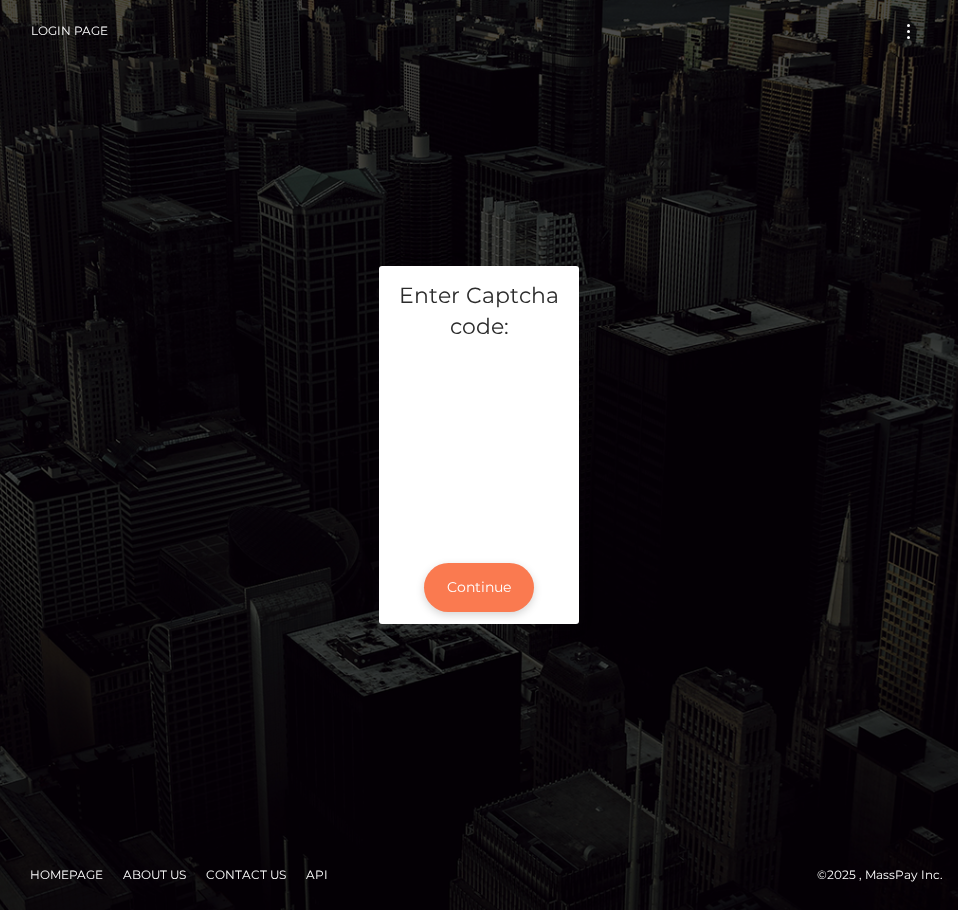 click on "Continue" at bounding box center (479, 587) 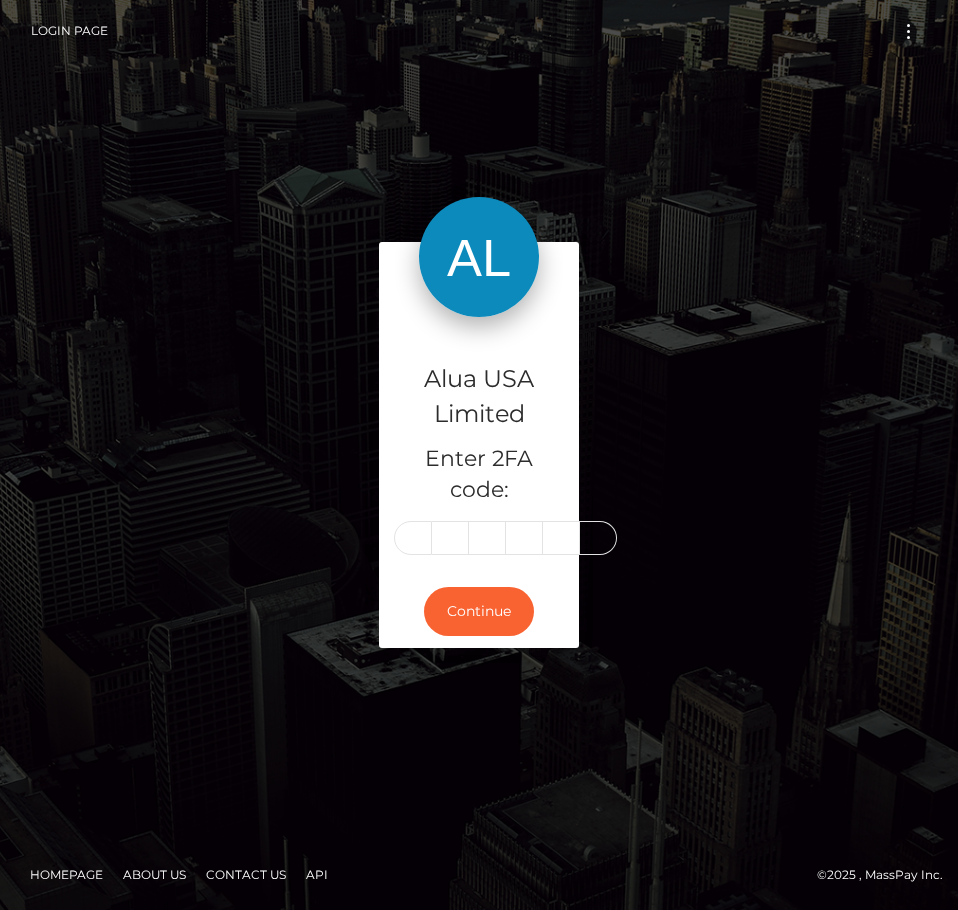 scroll, scrollTop: 0, scrollLeft: 0, axis: both 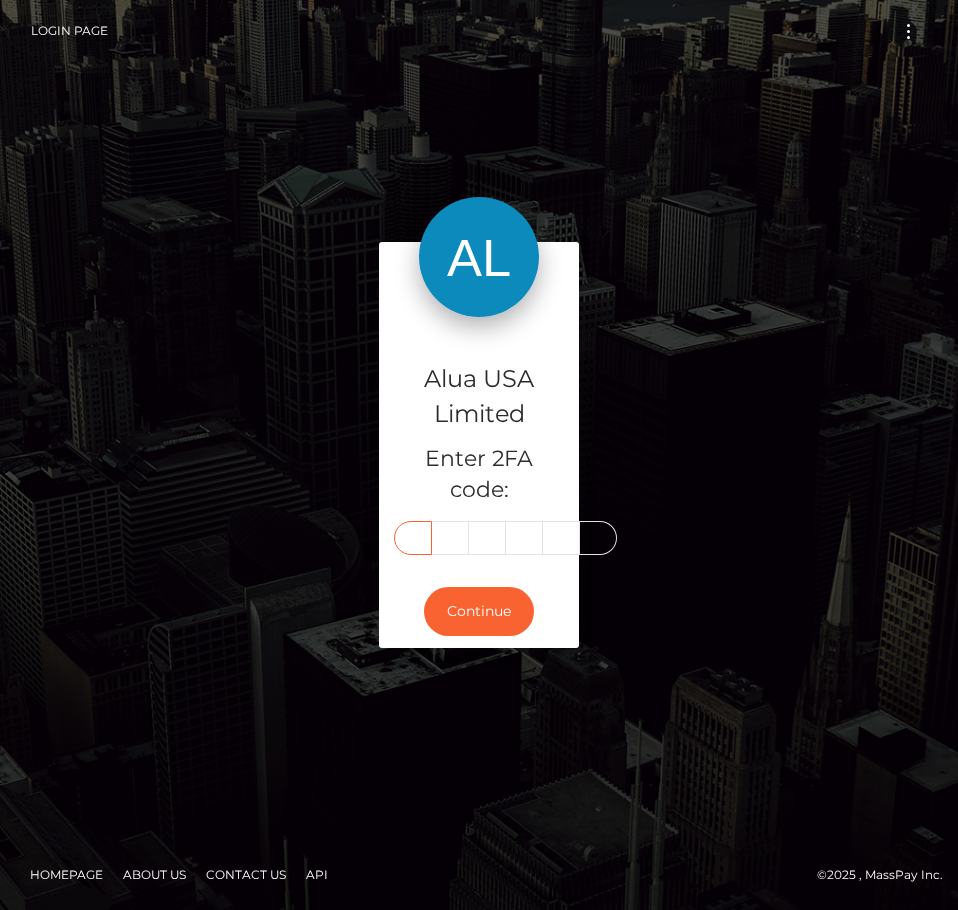 click at bounding box center [413, 538] 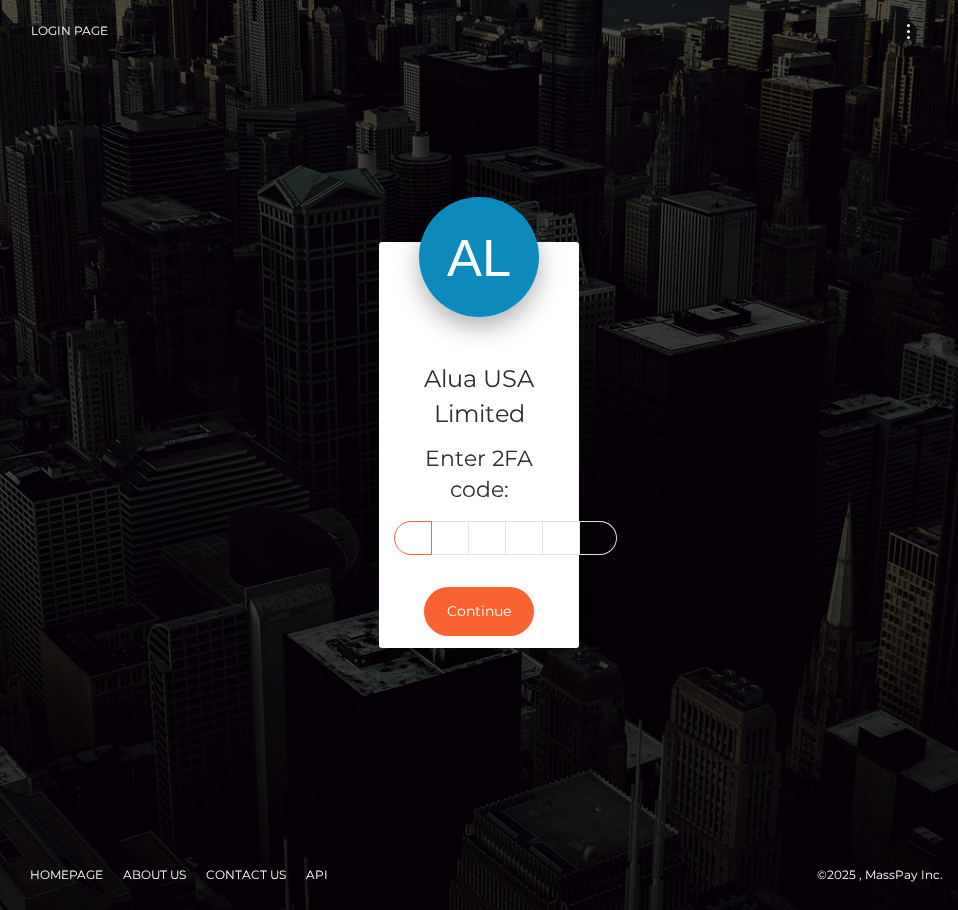 scroll, scrollTop: 0, scrollLeft: 0, axis: both 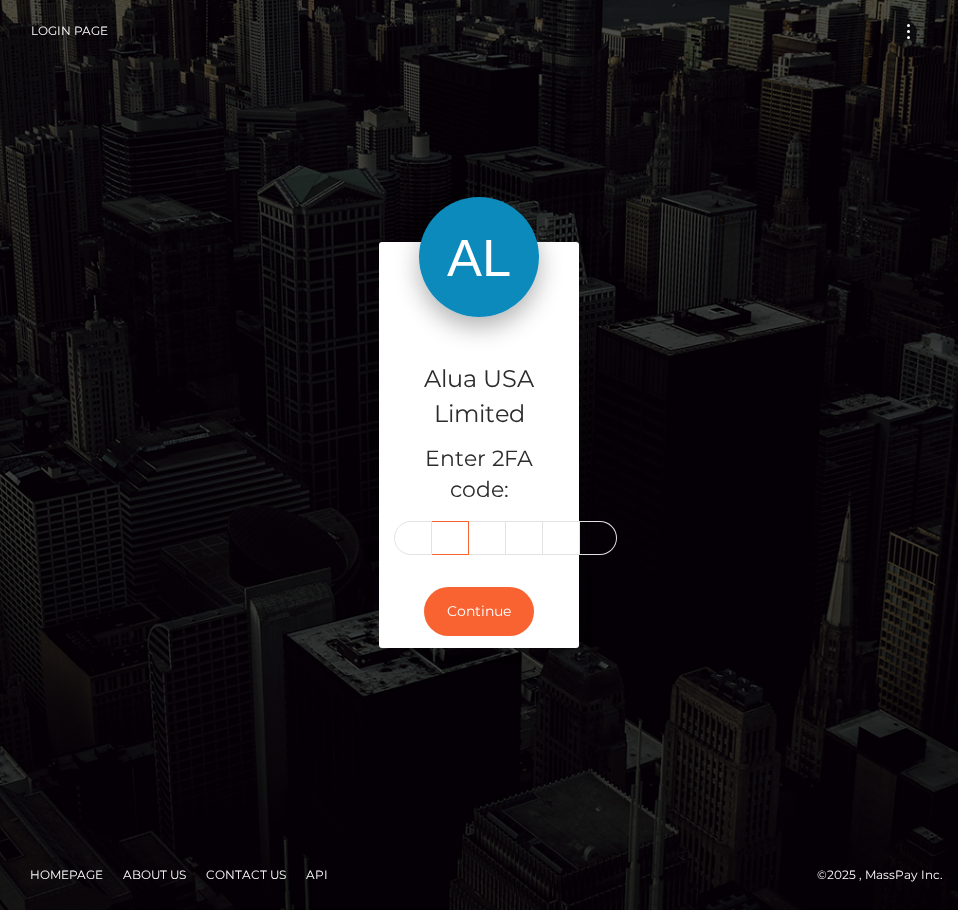 type on "4" 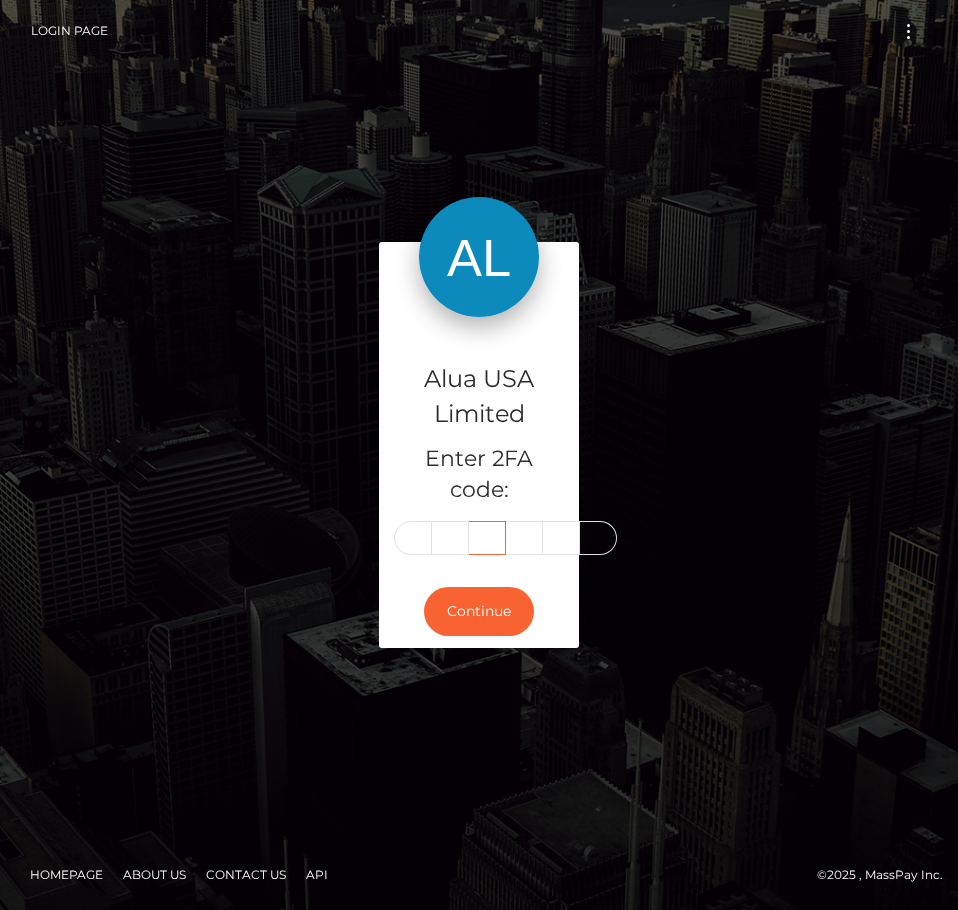 scroll, scrollTop: 0, scrollLeft: 0, axis: both 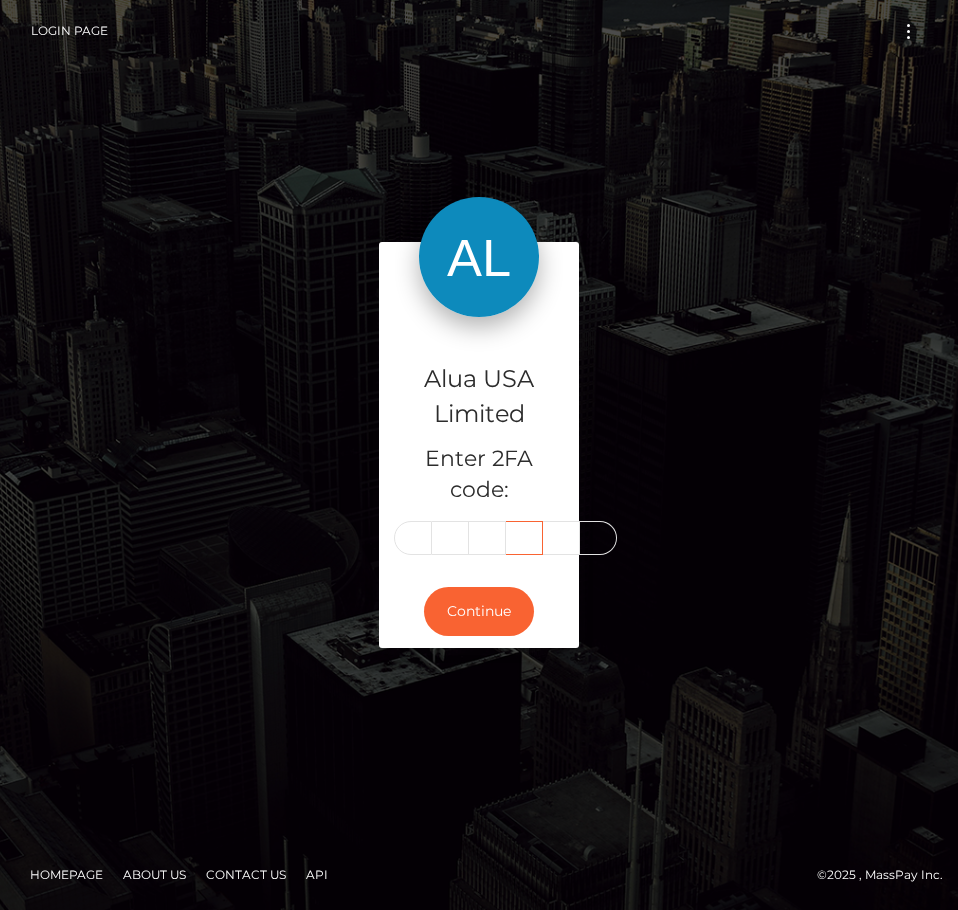 type on "1" 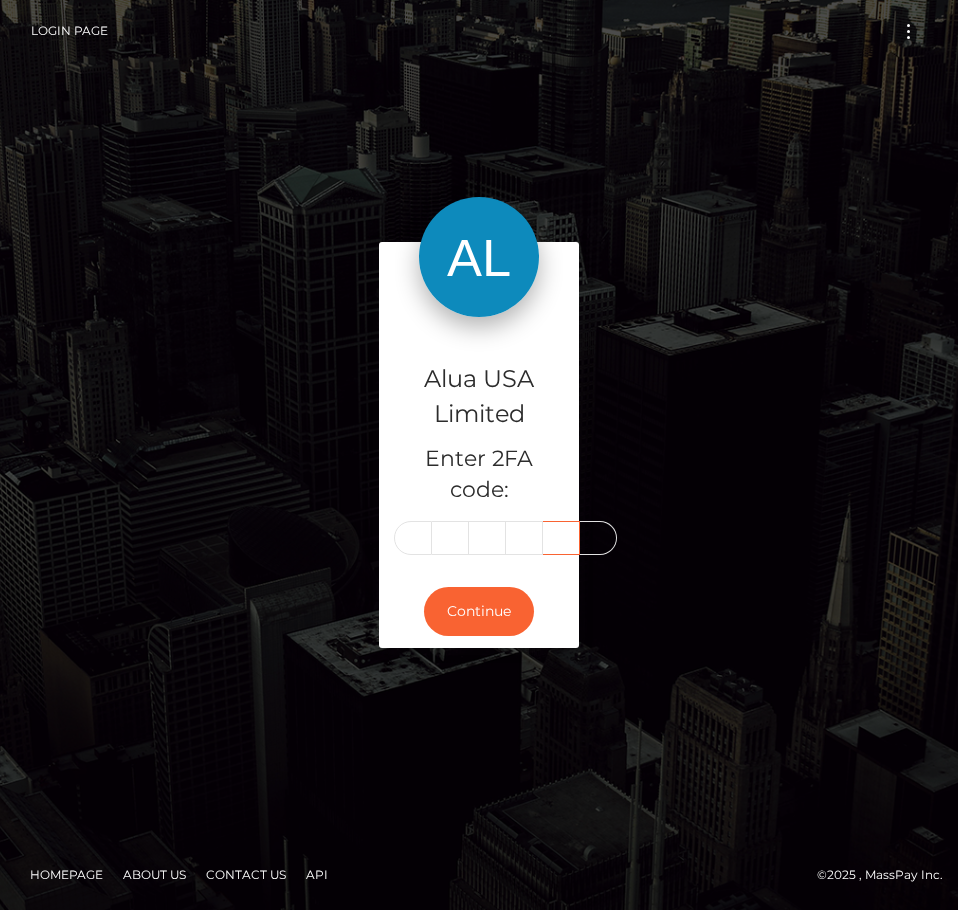 scroll, scrollTop: 0, scrollLeft: 0, axis: both 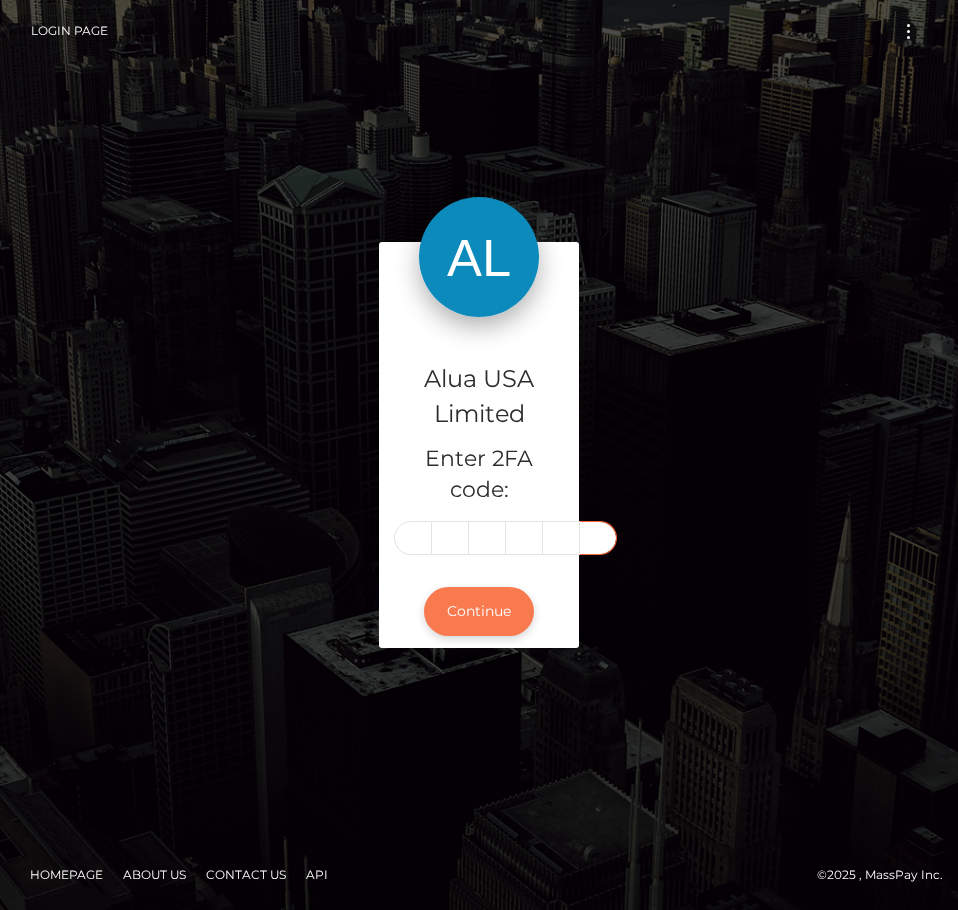 type on "9" 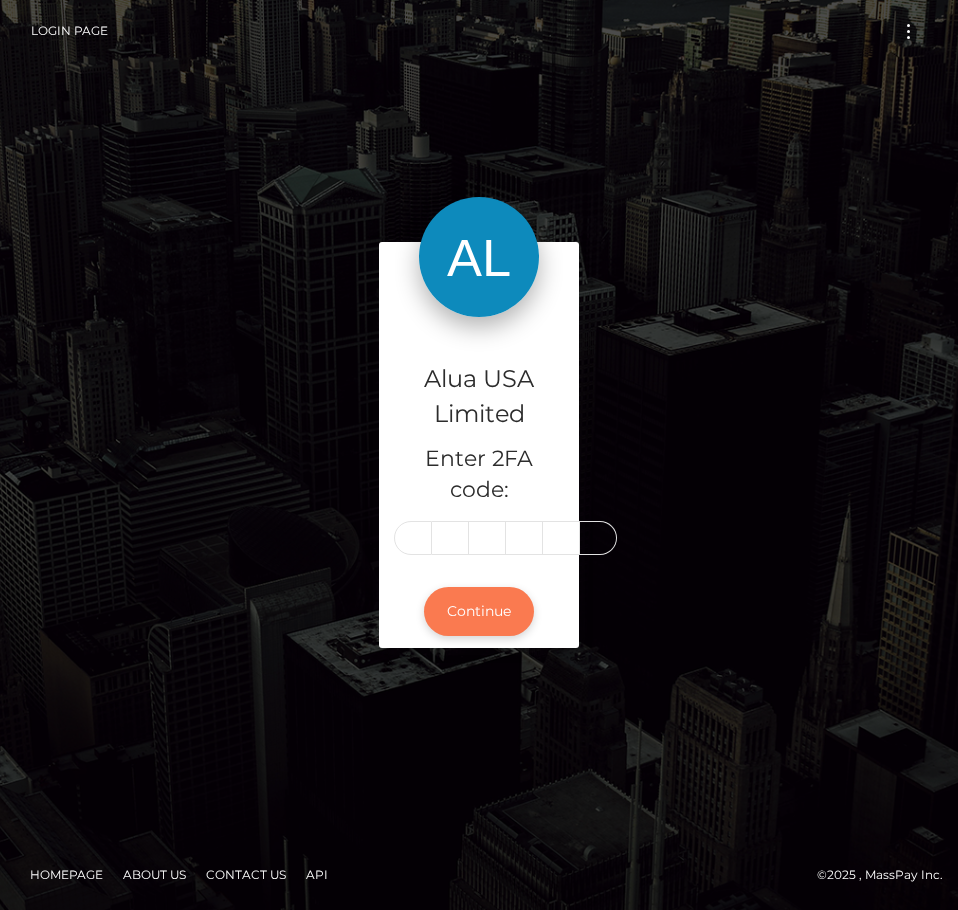 click on "Continue" at bounding box center (479, 611) 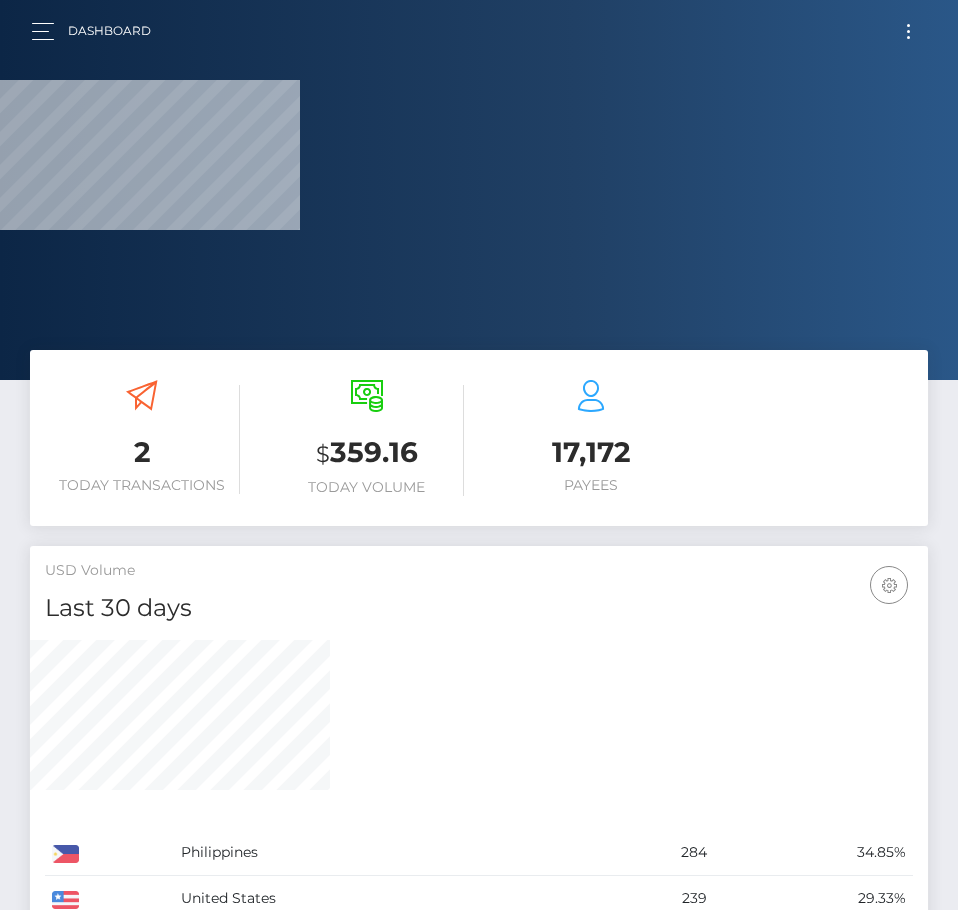 scroll, scrollTop: 0, scrollLeft: 0, axis: both 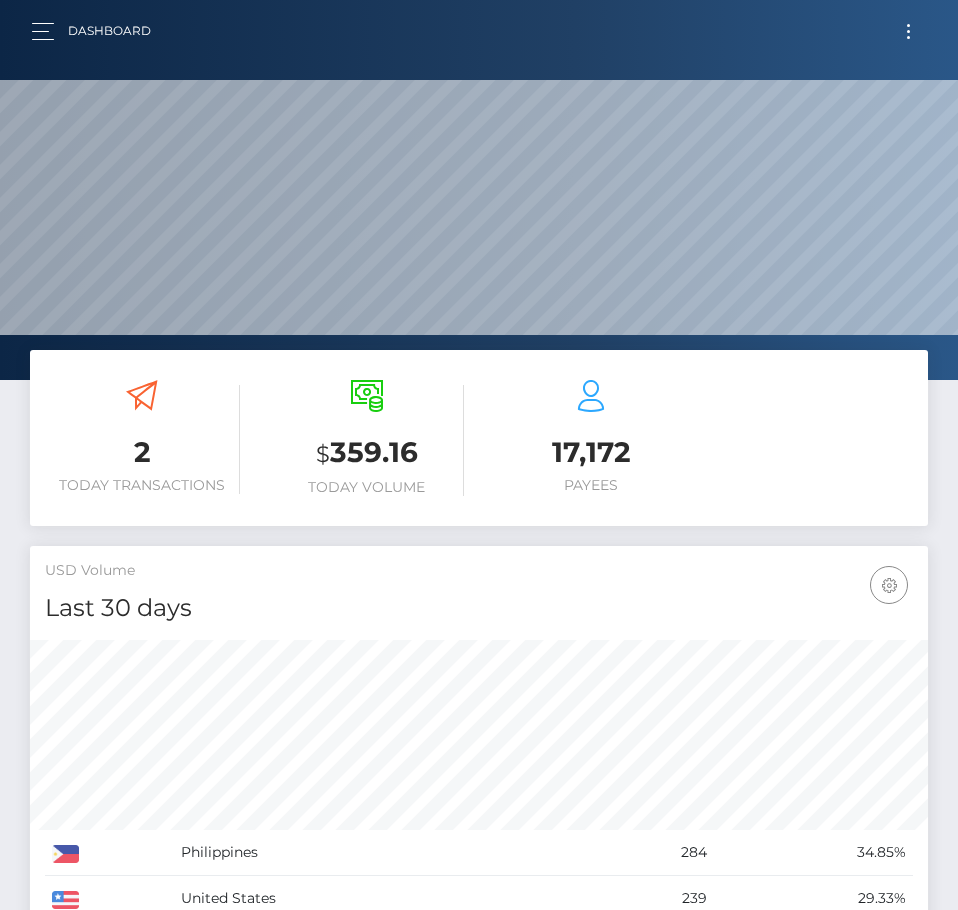 click at bounding box center (908, 31) 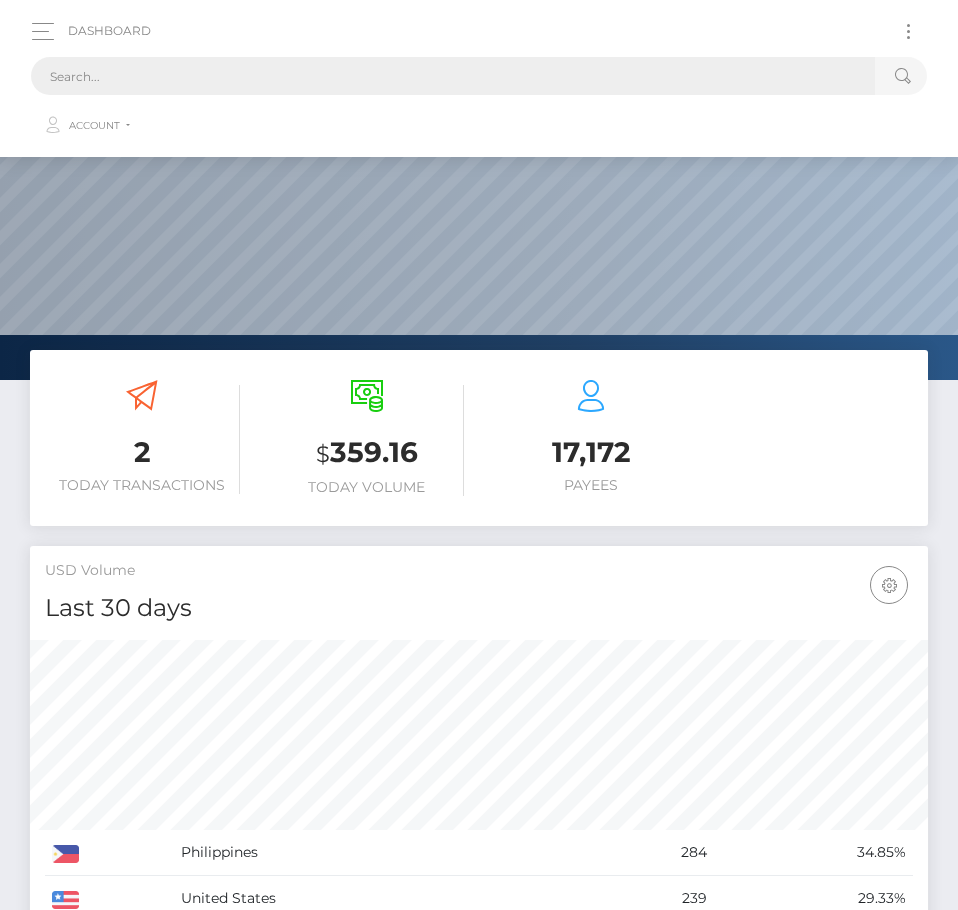 click at bounding box center (453, 76) 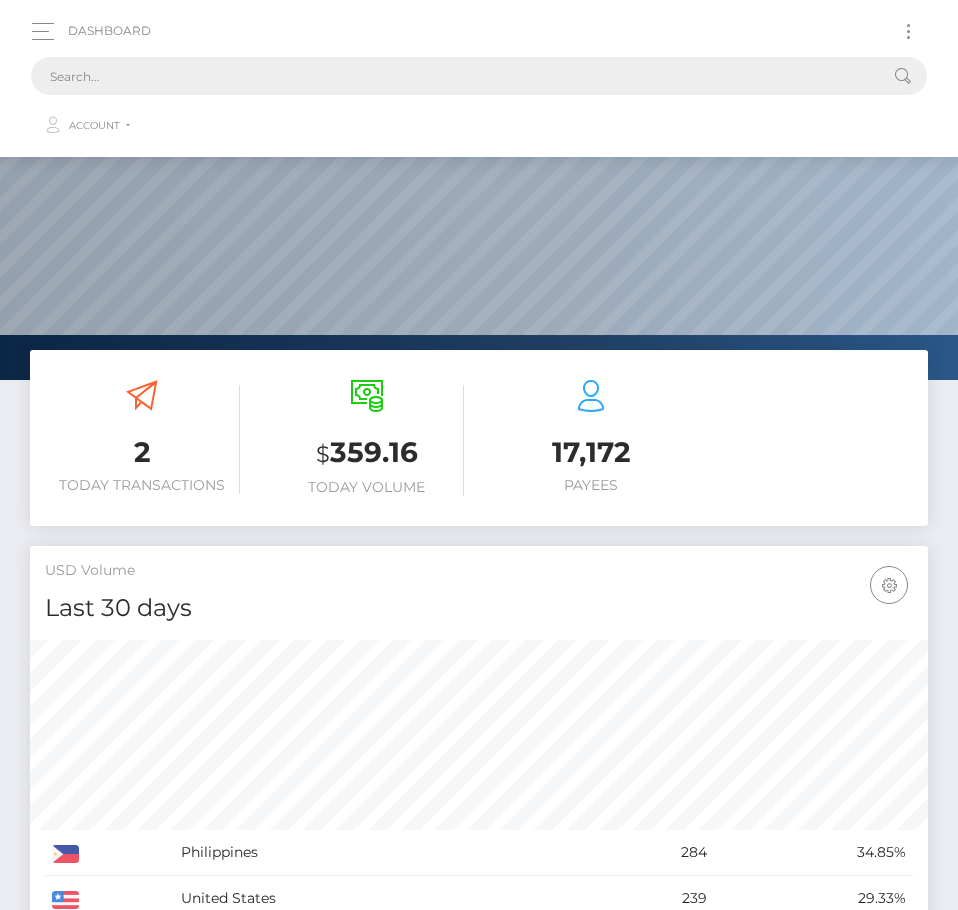 click at bounding box center (453, 76) 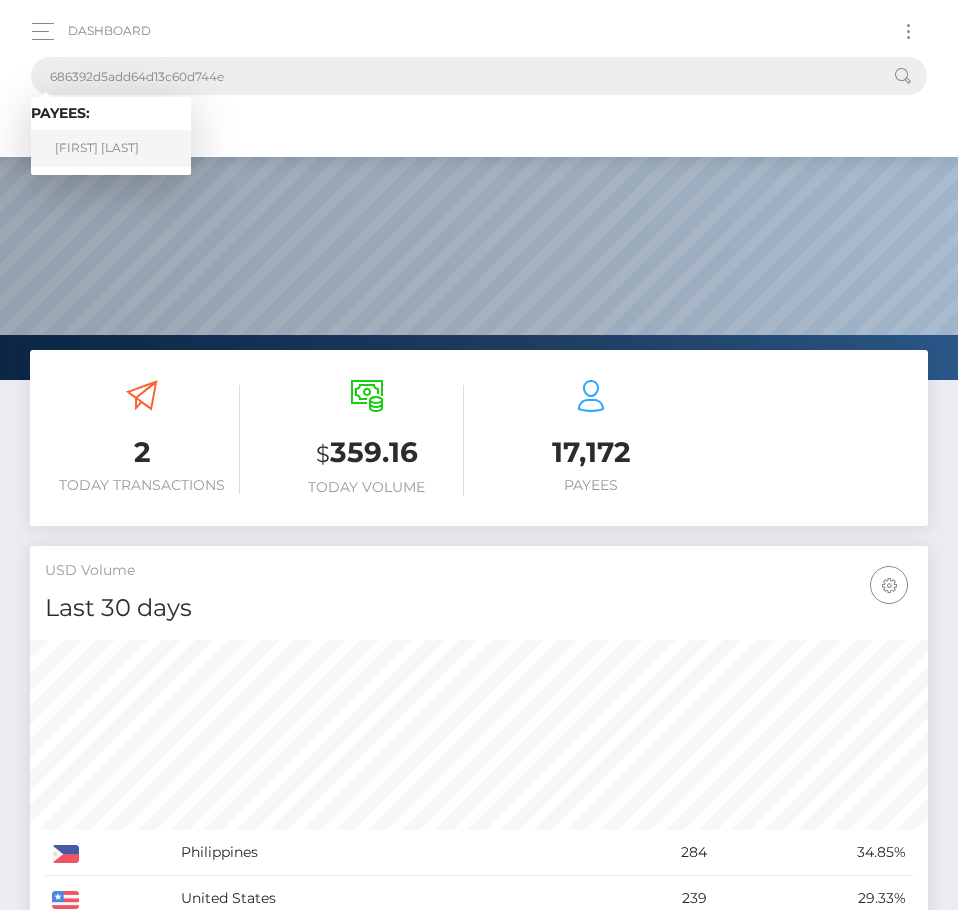 type on "686392d5add64d13c60d744e" 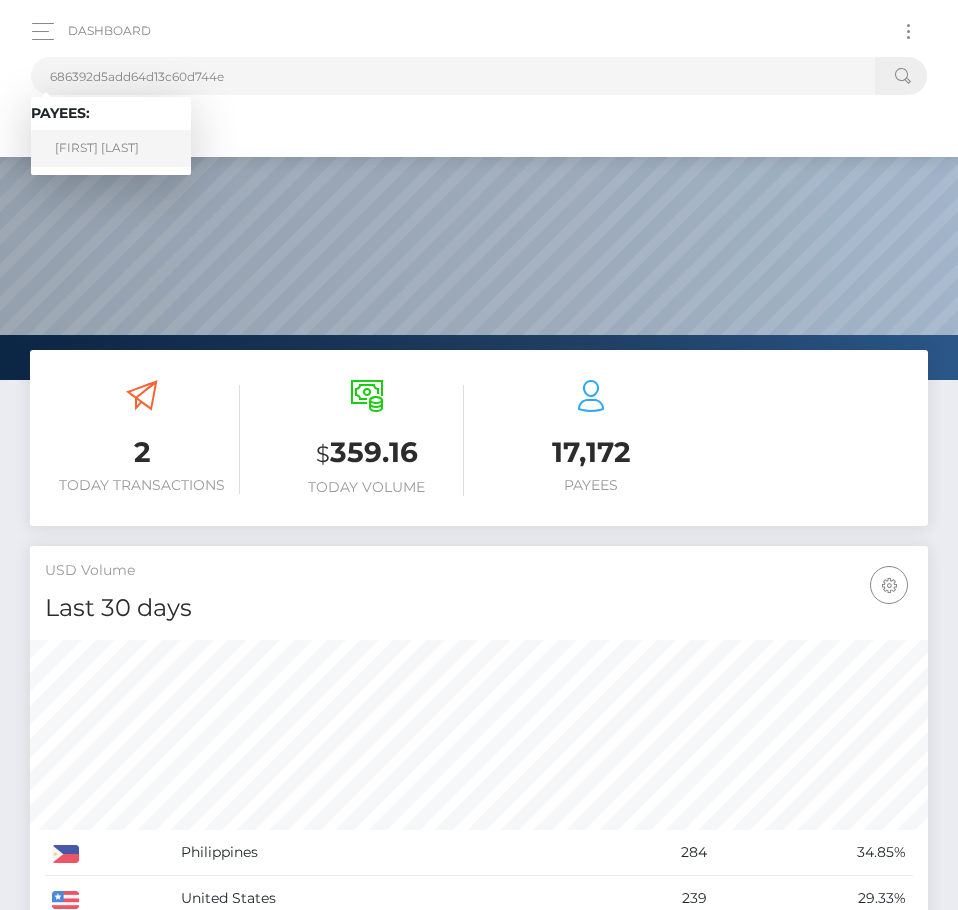 click on "Jermaine  Laranang" at bounding box center (111, 148) 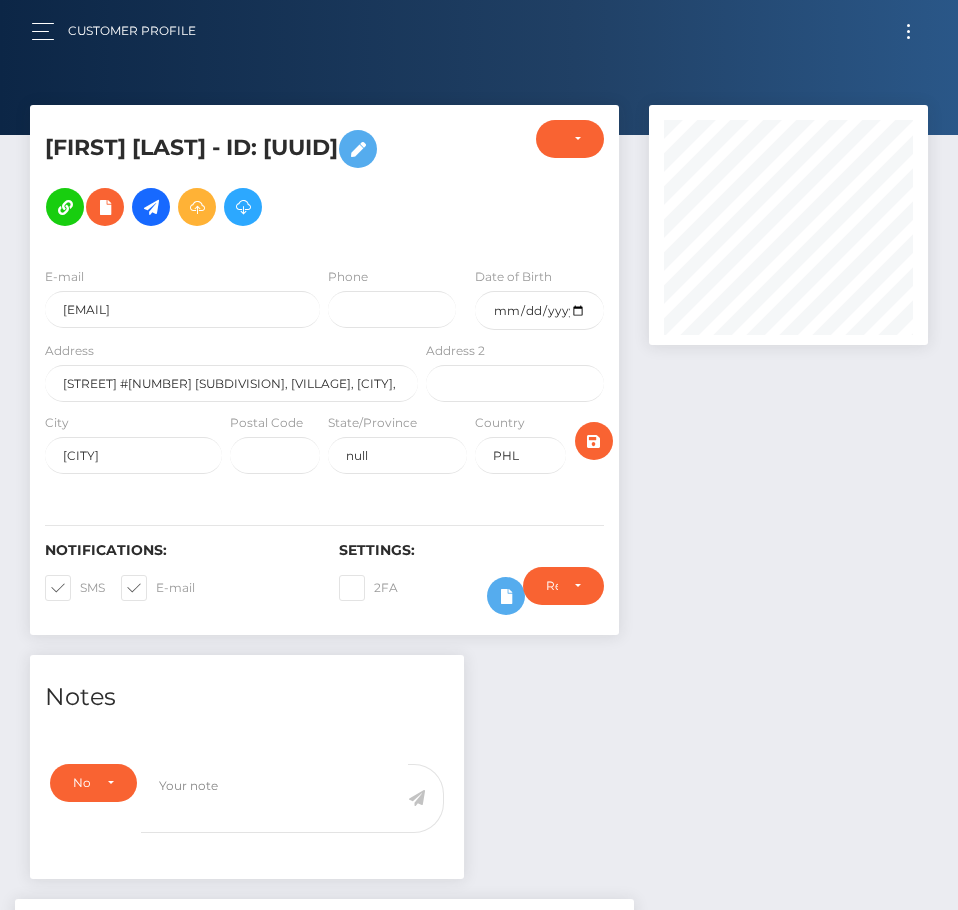 scroll, scrollTop: 0, scrollLeft: 0, axis: both 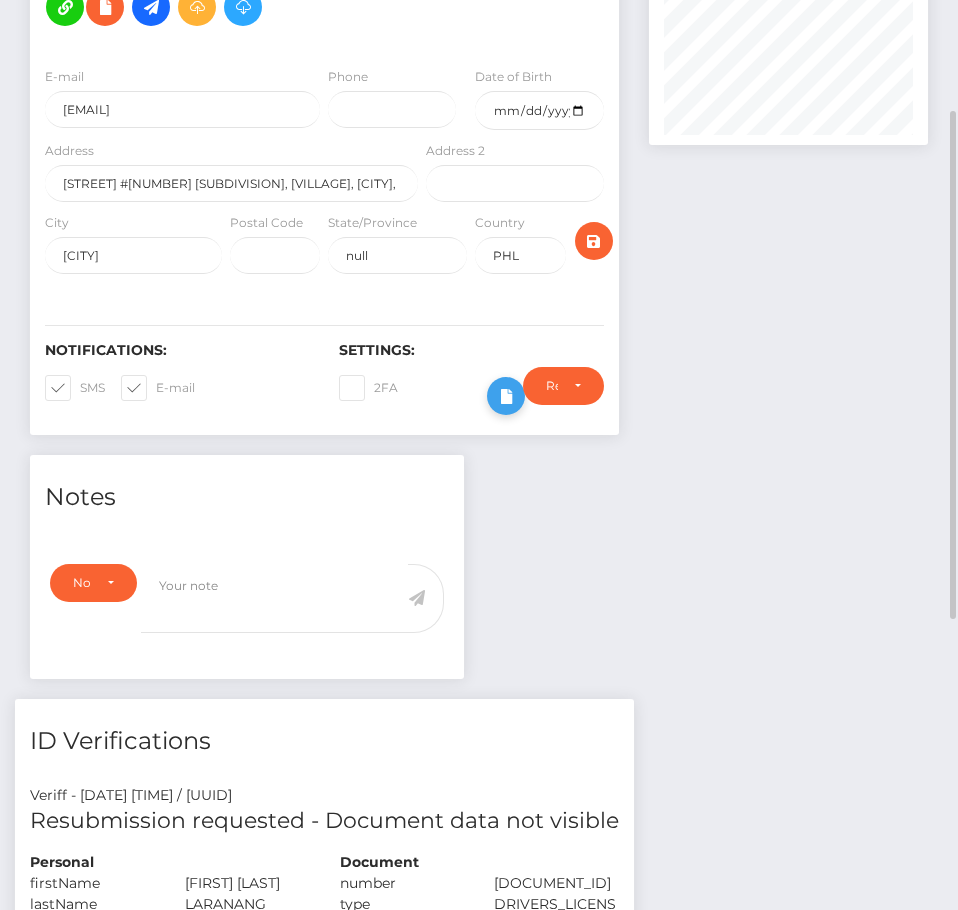 click at bounding box center (506, 396) 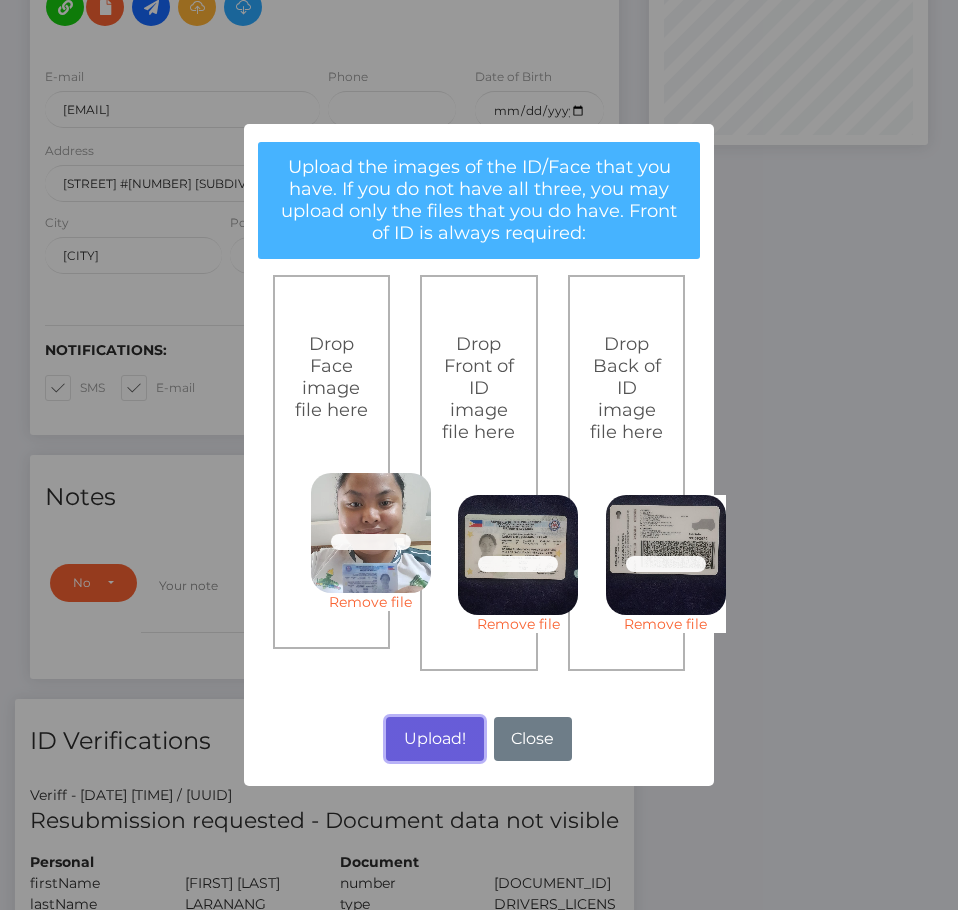 click on "Upload!" at bounding box center [434, 739] 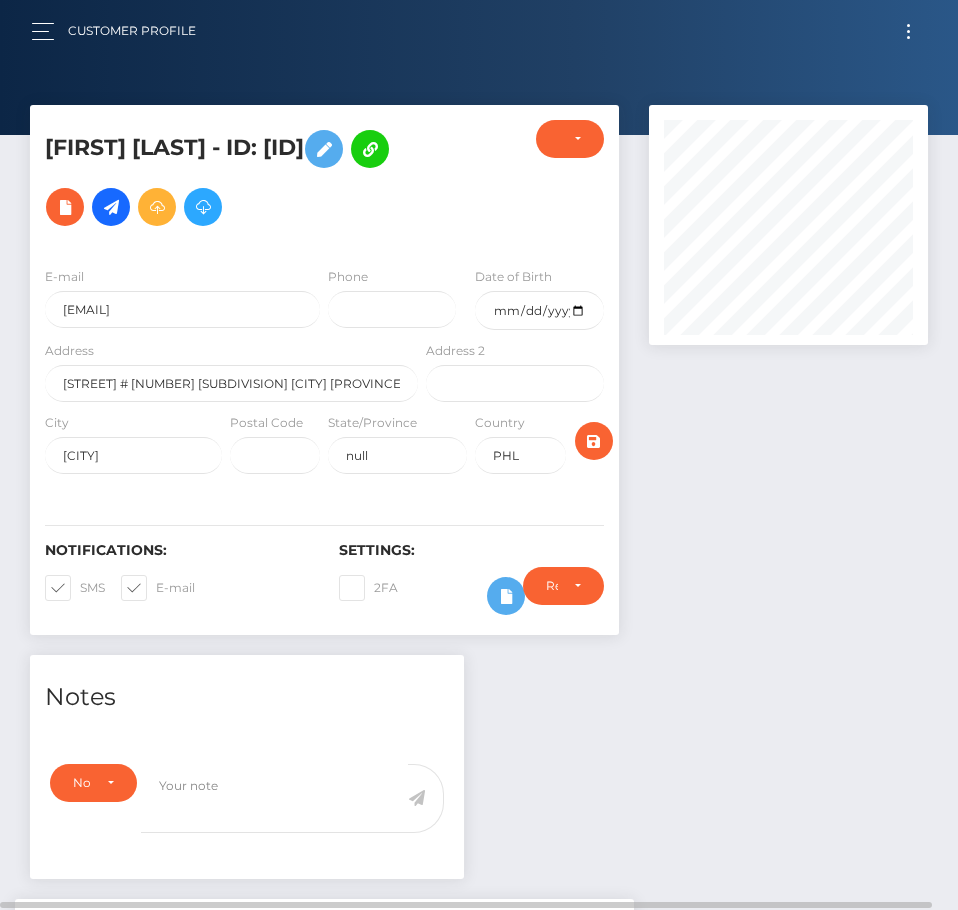 scroll, scrollTop: 0, scrollLeft: 0, axis: both 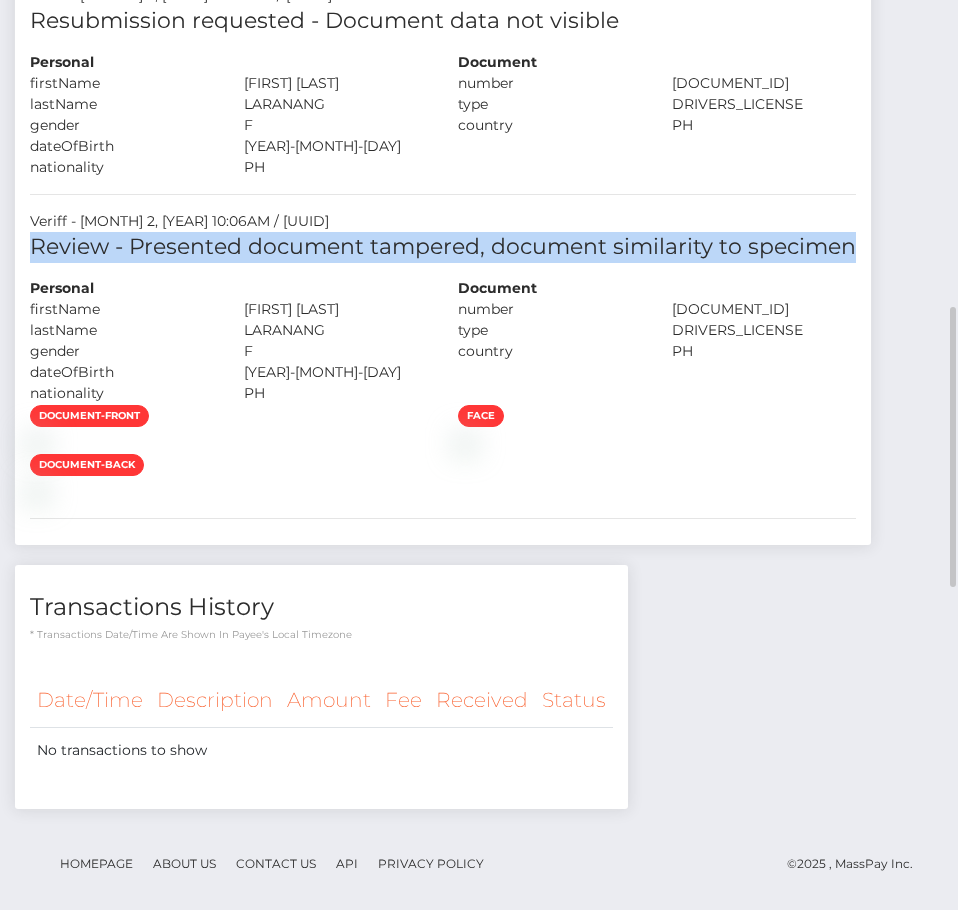 drag, startPoint x: 31, startPoint y: 247, endPoint x: 894, endPoint y: 248, distance: 863.00055 